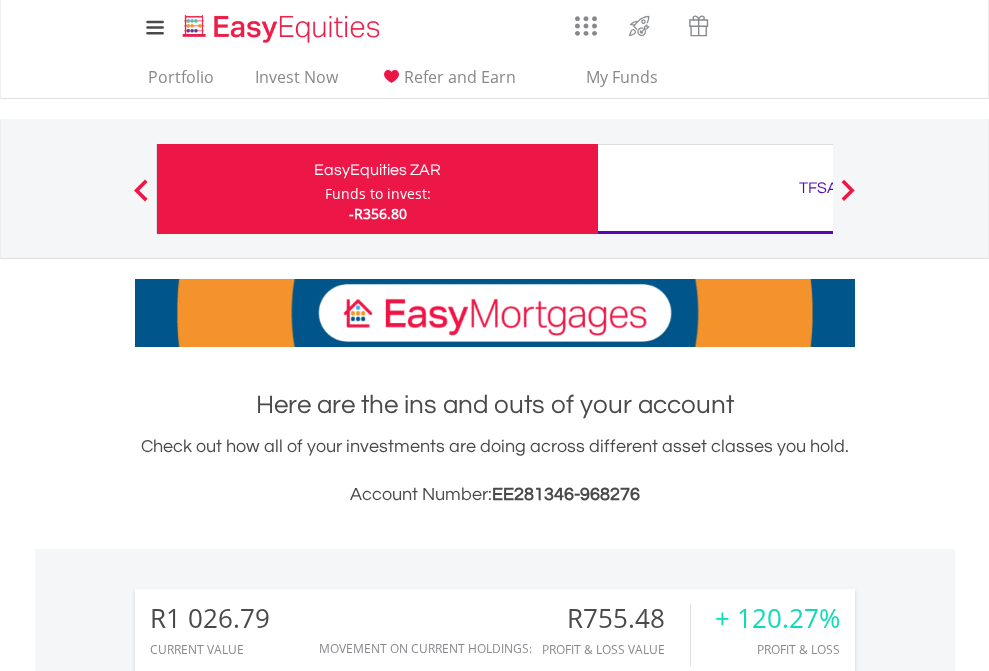 scroll, scrollTop: 0, scrollLeft: 0, axis: both 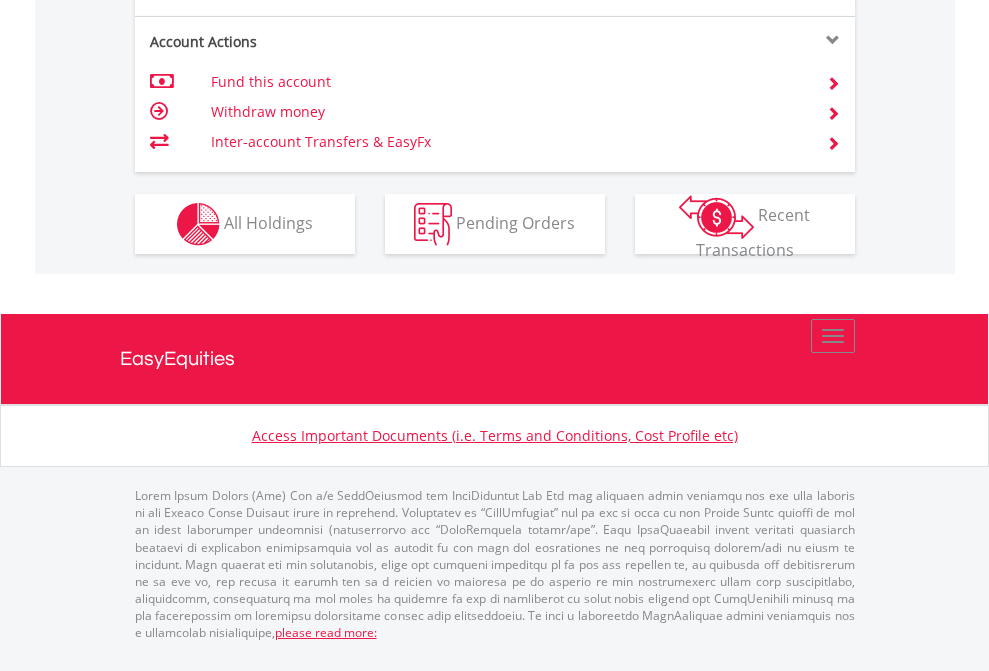 click on "Investment types" at bounding box center [706, -337] 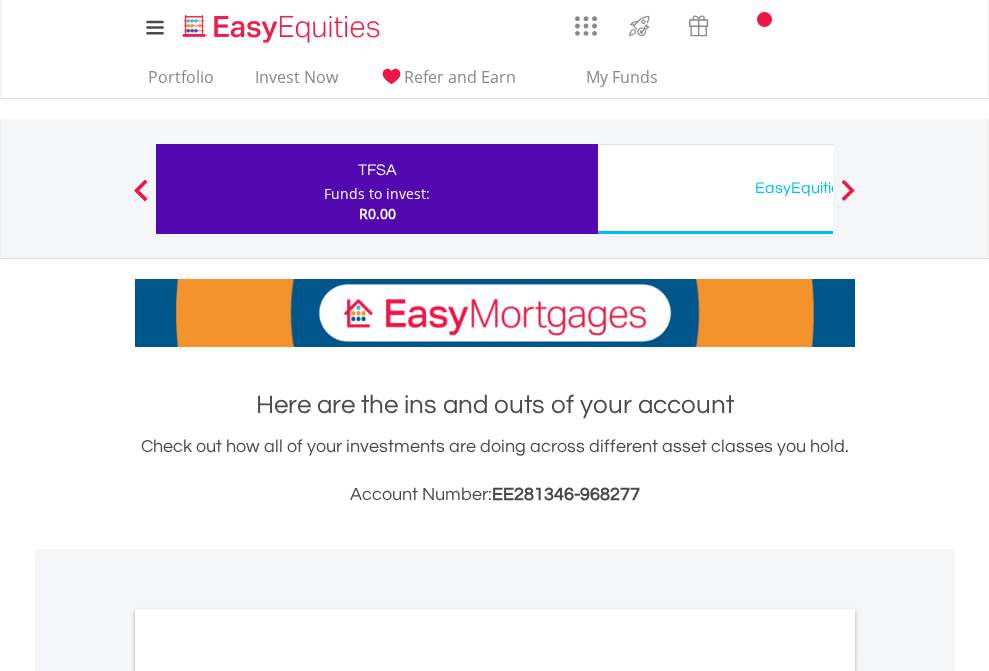 scroll, scrollTop: 0, scrollLeft: 0, axis: both 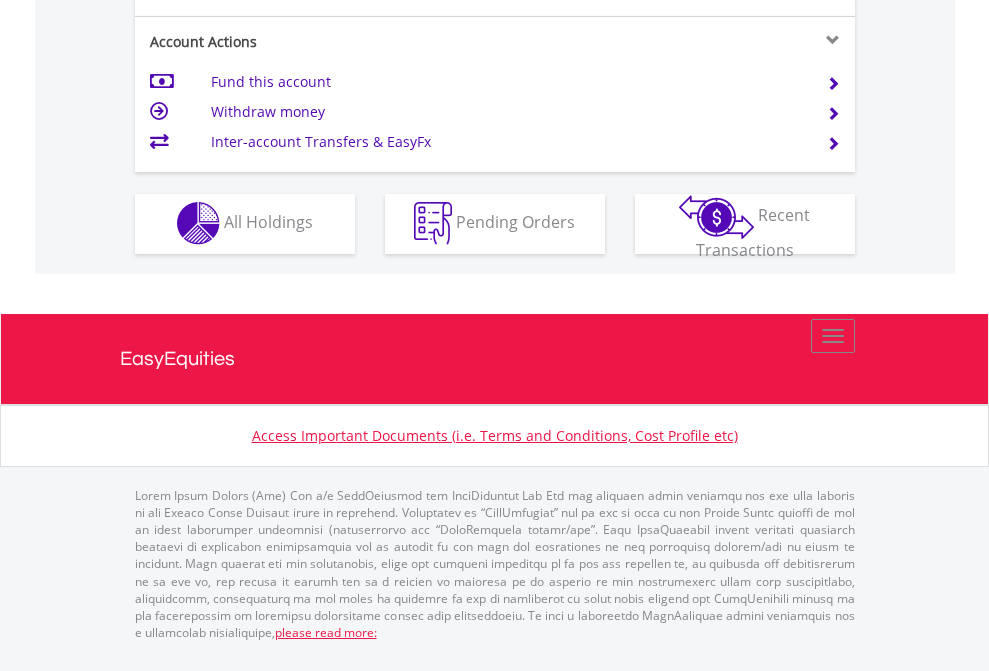 click on "Investment types" at bounding box center [706, -353] 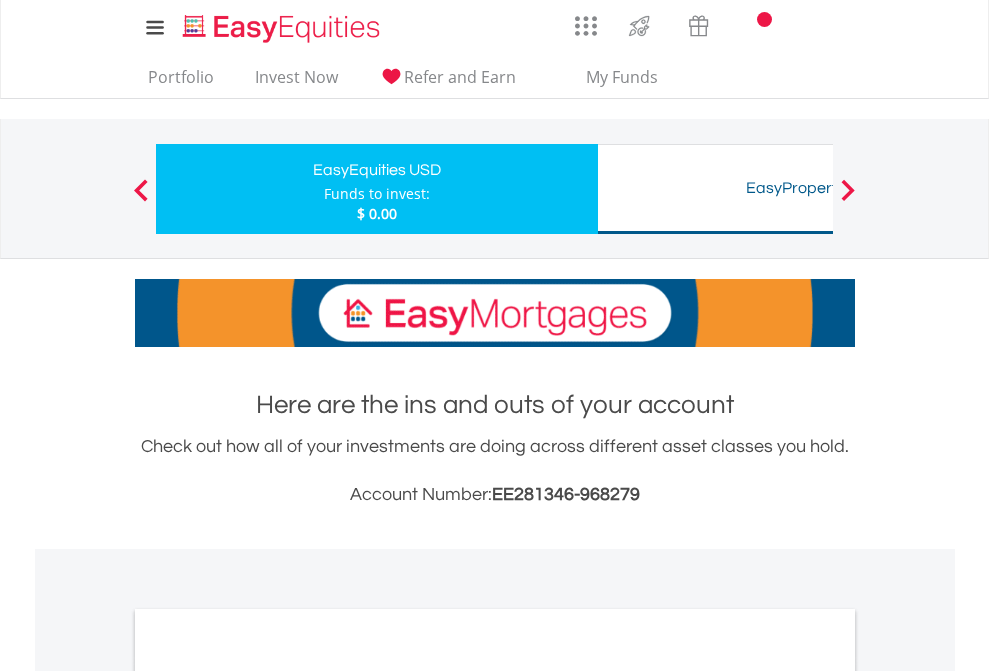 scroll, scrollTop: 0, scrollLeft: 0, axis: both 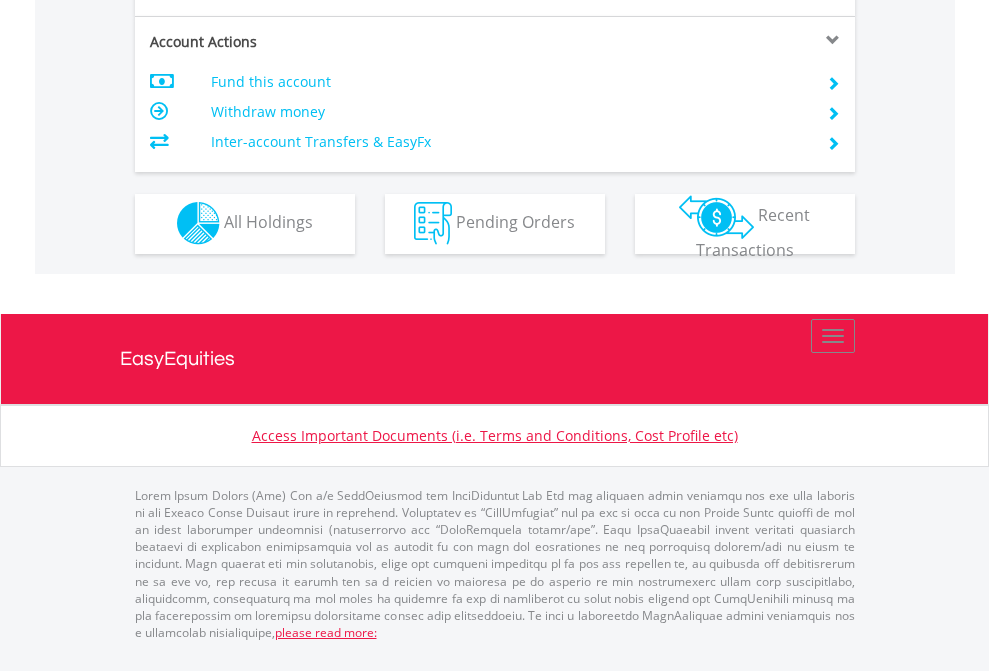 click on "Investment types" at bounding box center [706, -353] 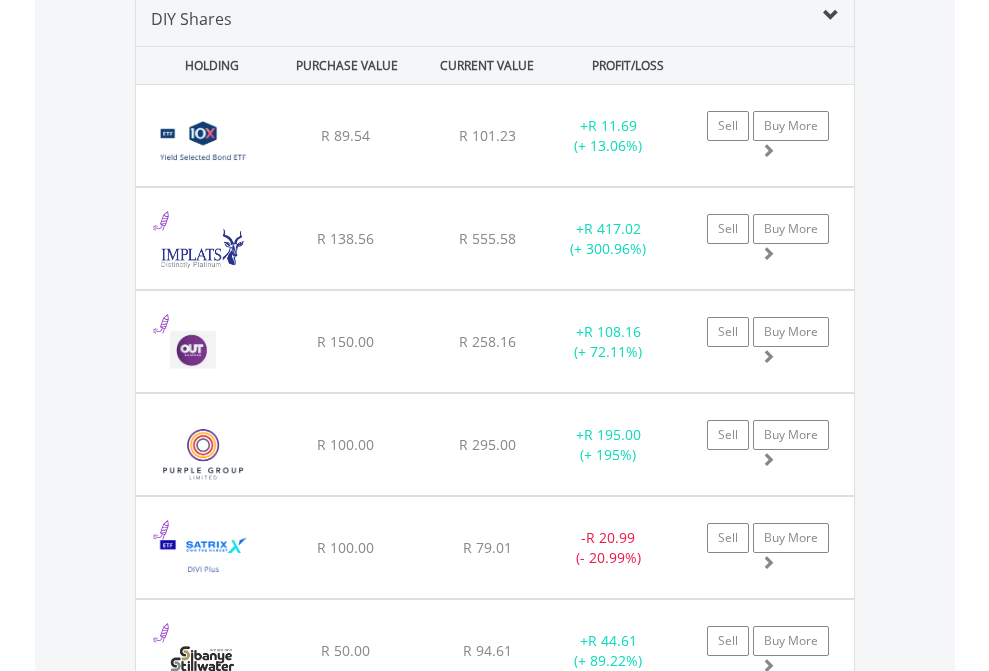 scroll, scrollTop: 1933, scrollLeft: 0, axis: vertical 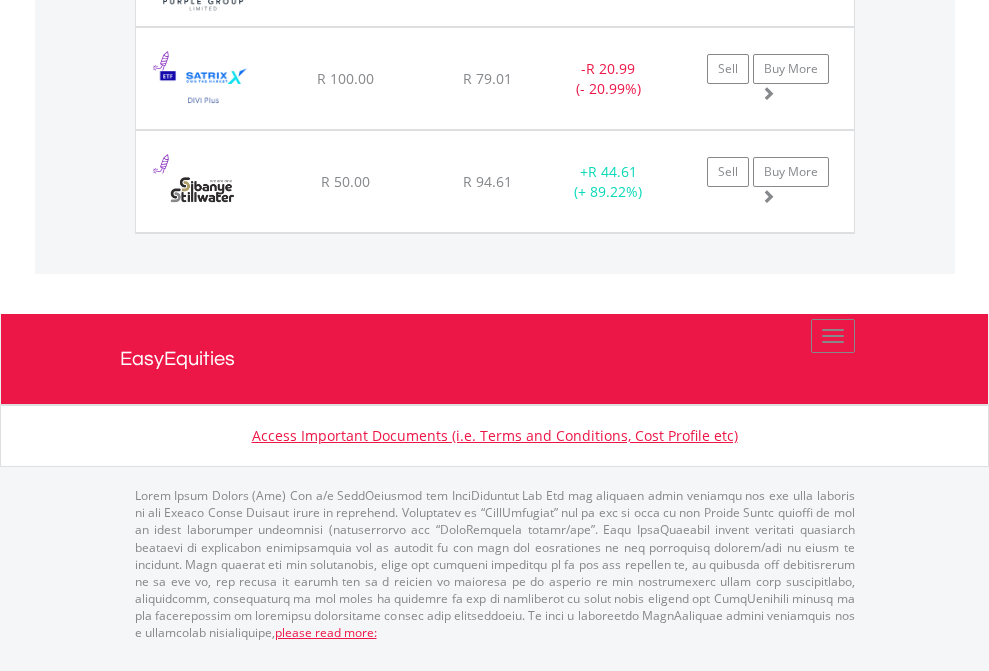 click on "TFSA" at bounding box center [818, -1483] 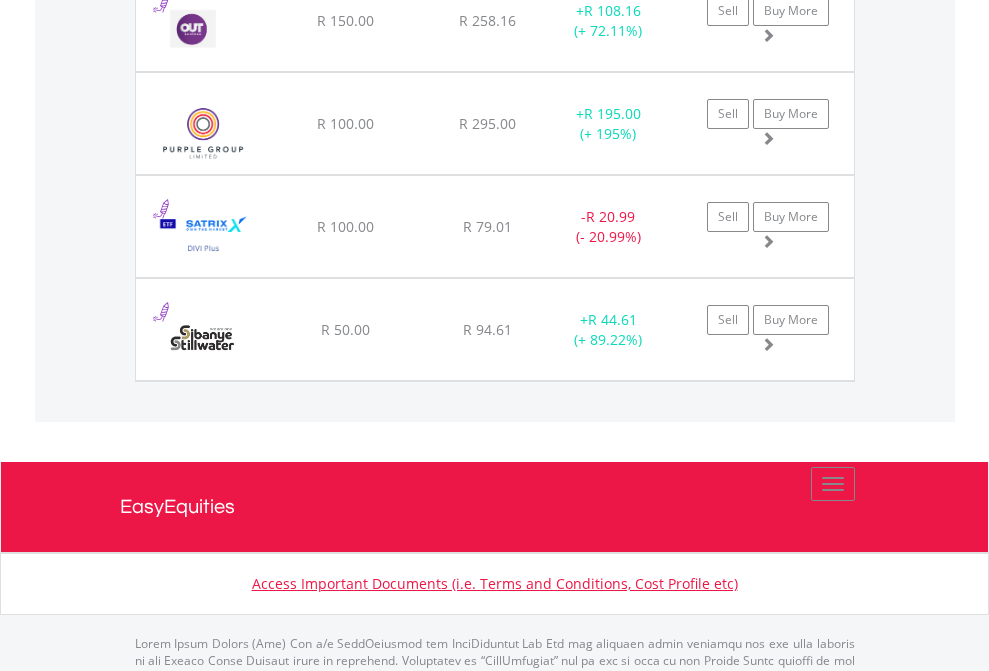 scroll, scrollTop: 144, scrollLeft: 0, axis: vertical 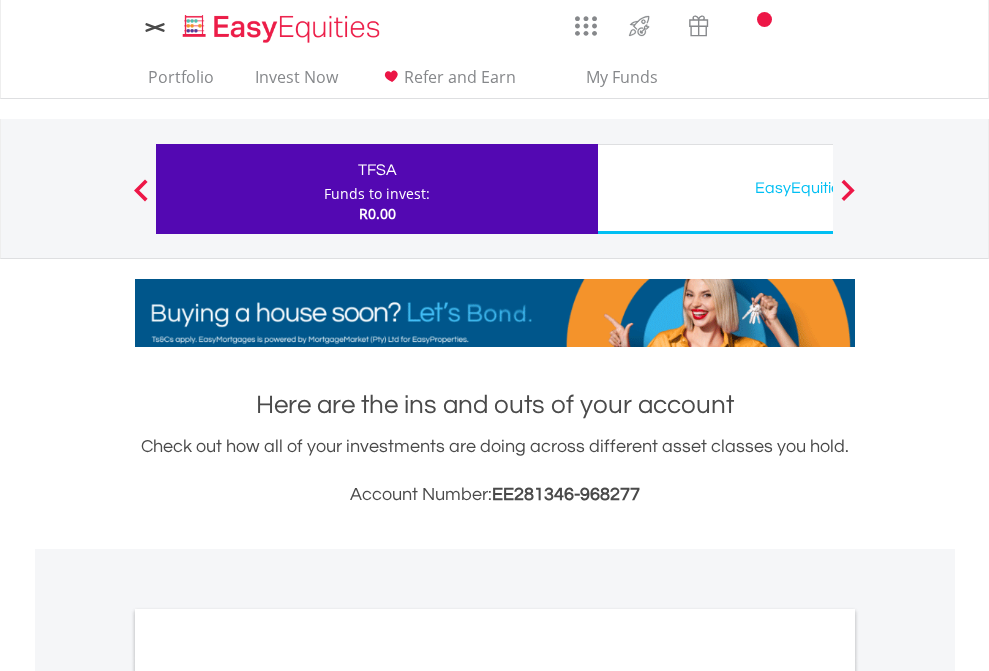 click on "All Holdings" at bounding box center (268, 1096) 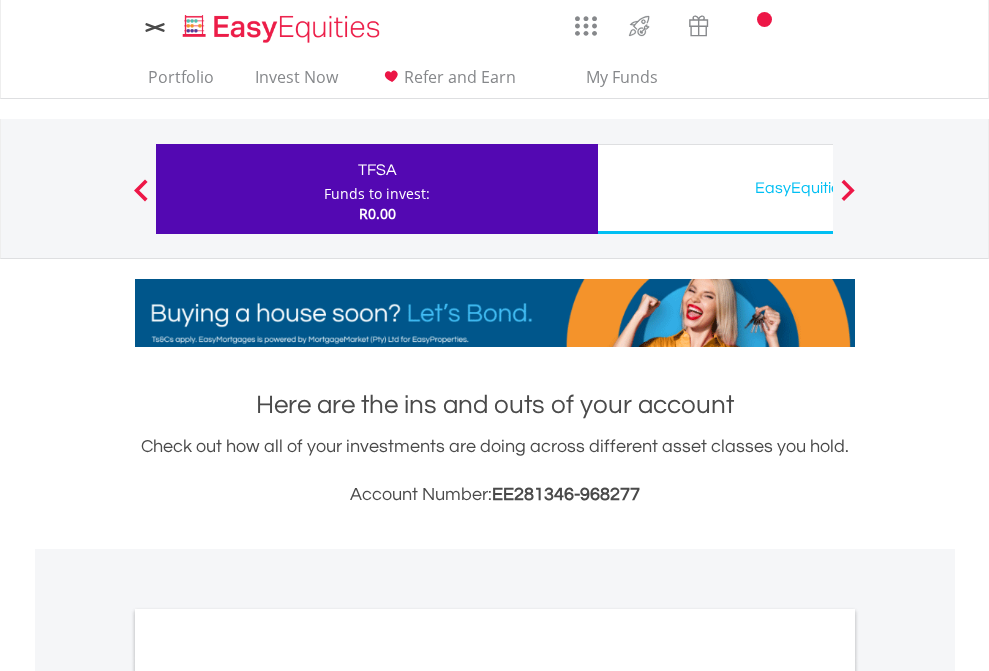 scroll, scrollTop: 1202, scrollLeft: 0, axis: vertical 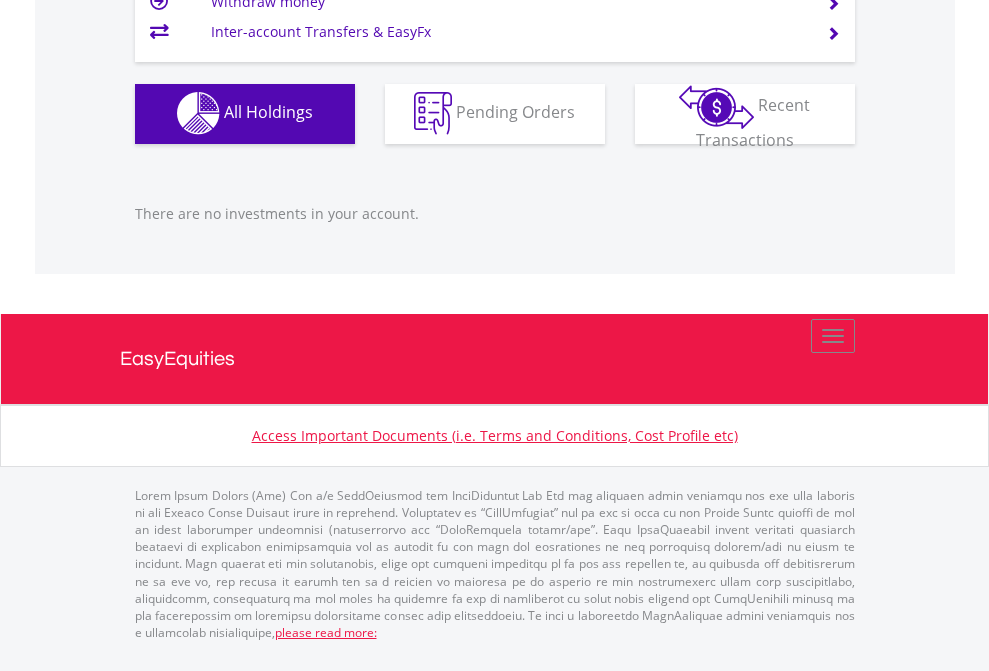 click on "EasyEquities USD" at bounding box center [818, -1142] 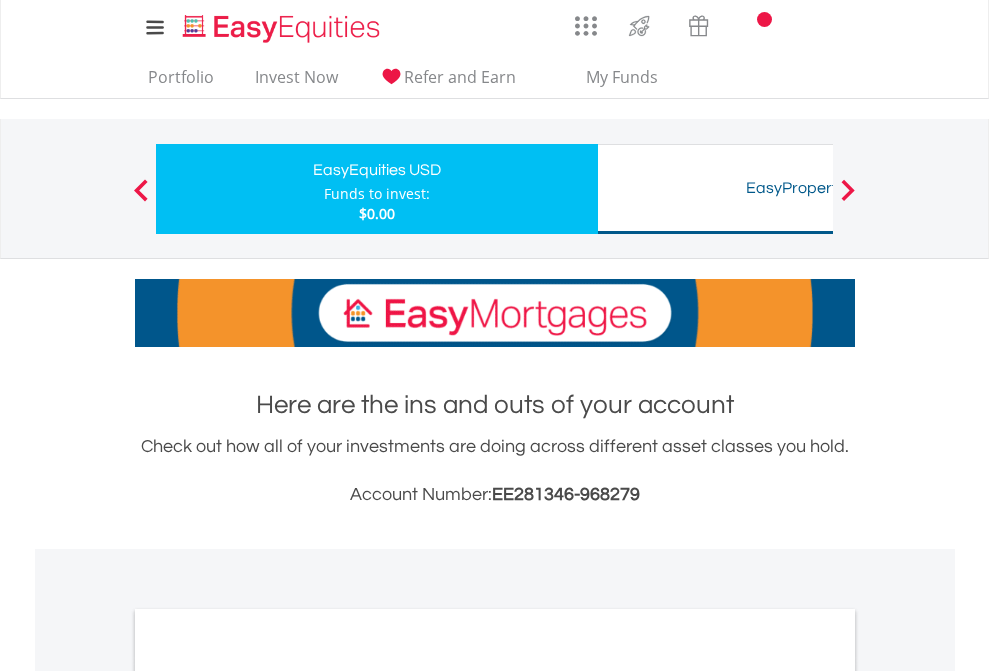 scroll, scrollTop: 1202, scrollLeft: 0, axis: vertical 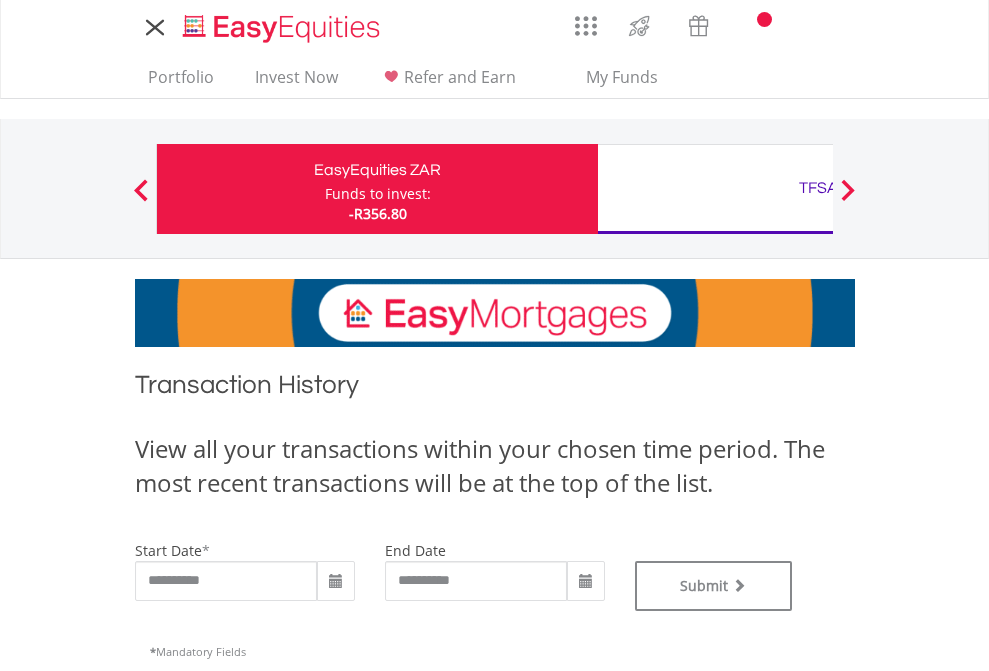 type on "**********" 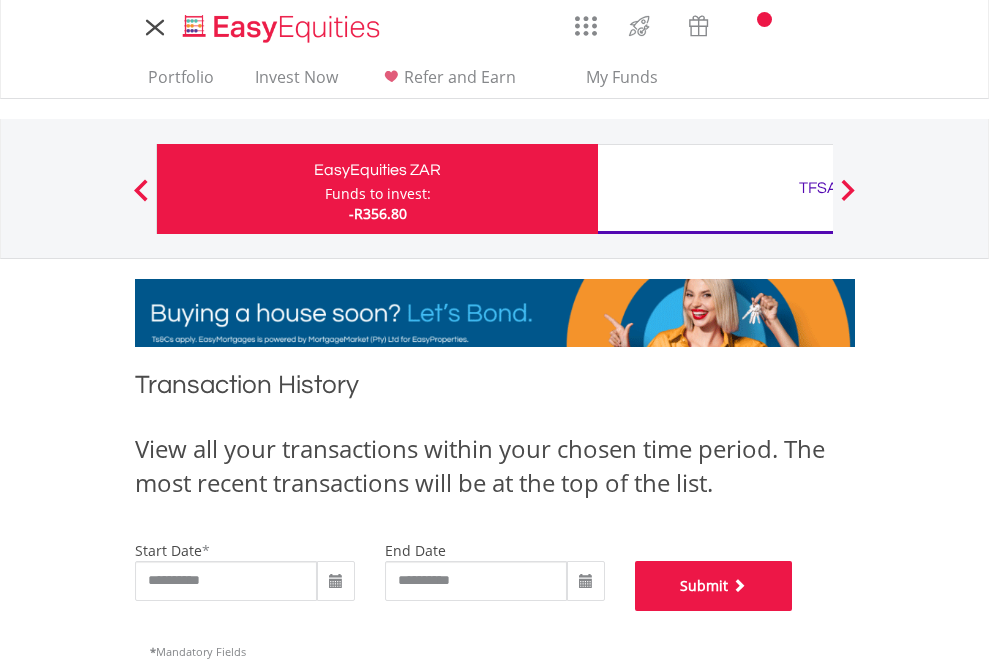 click on "Submit" at bounding box center (714, 586) 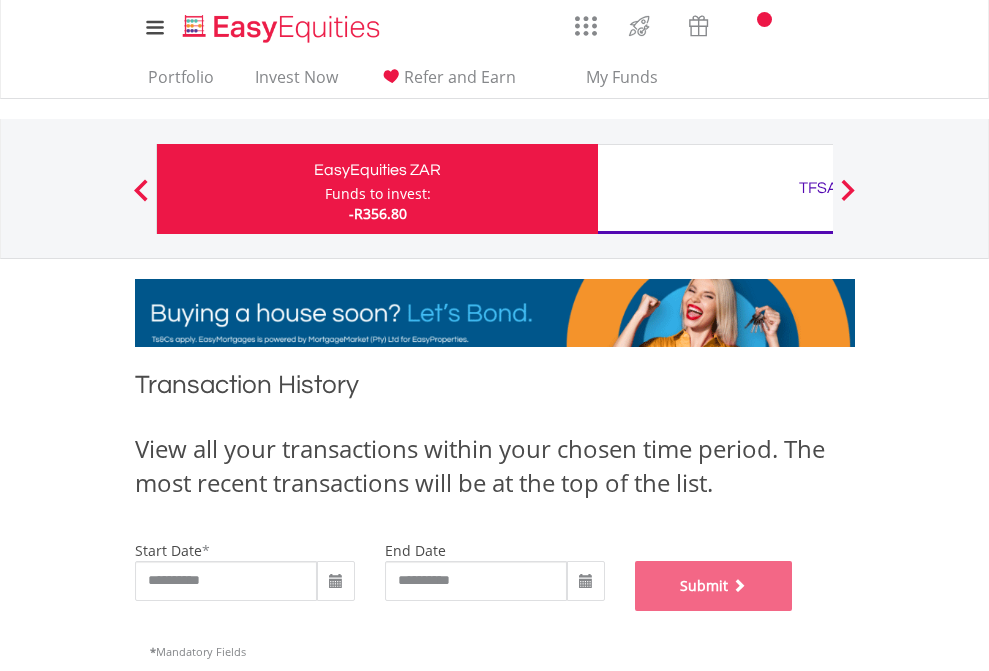 scroll, scrollTop: 811, scrollLeft: 0, axis: vertical 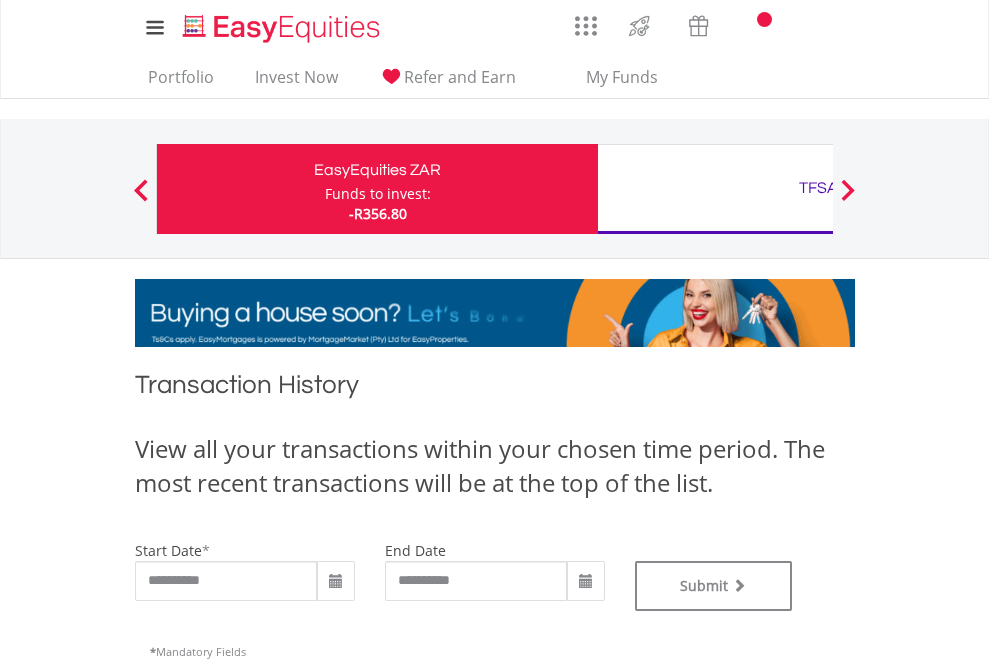click on "TFSA" at bounding box center [818, 188] 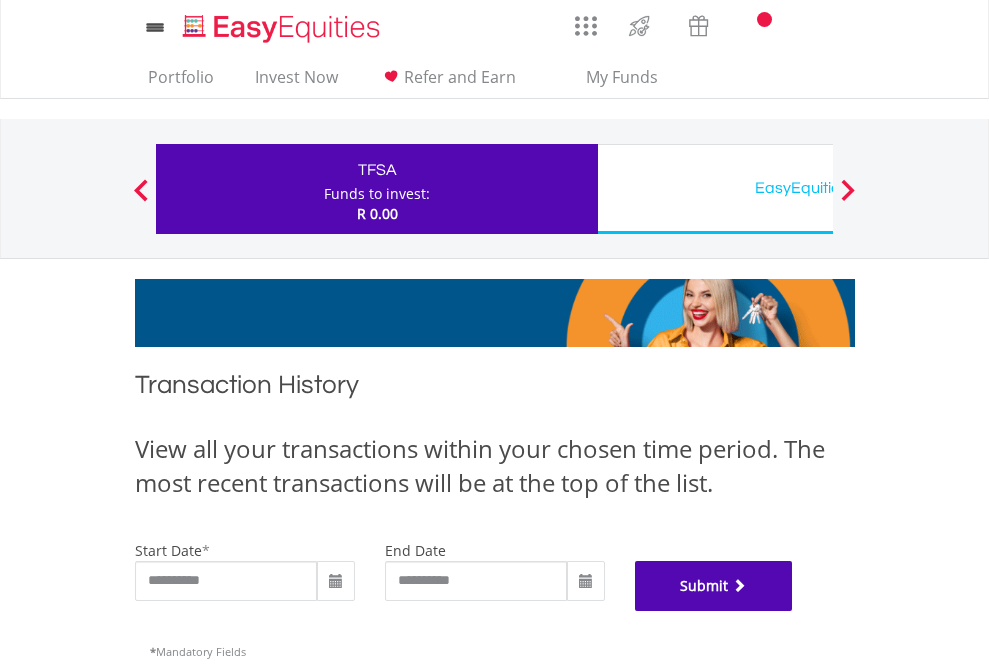 click on "Submit" at bounding box center (714, 586) 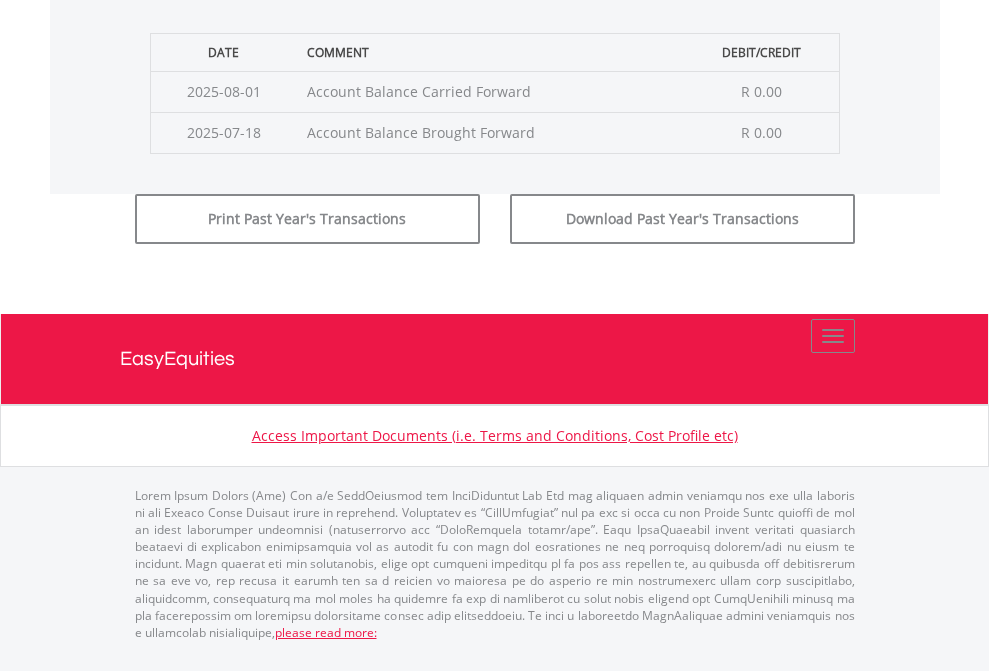scroll, scrollTop: 811, scrollLeft: 0, axis: vertical 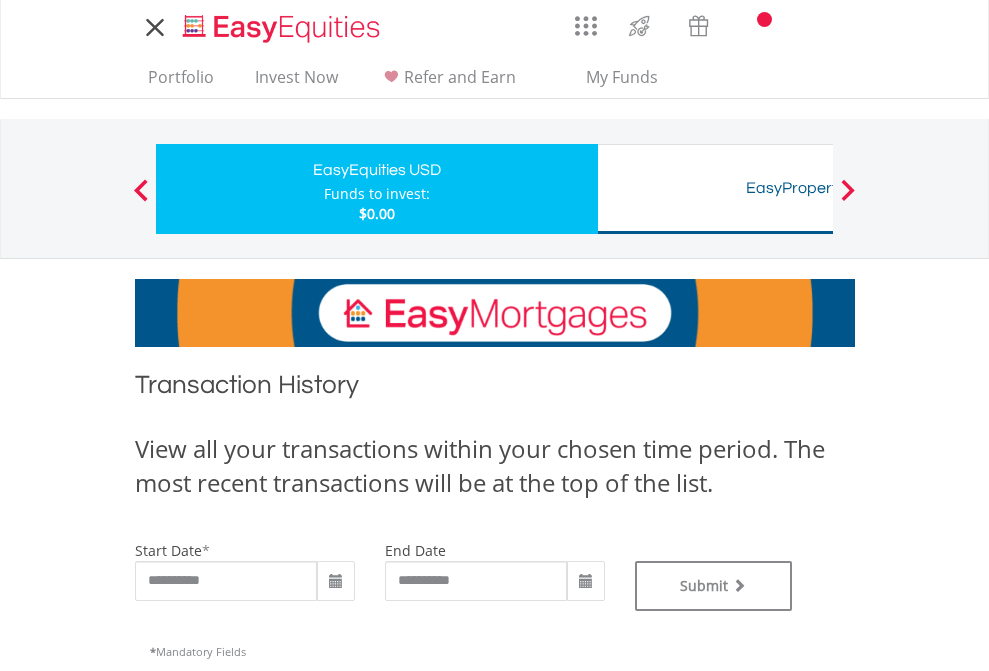 type on "**********" 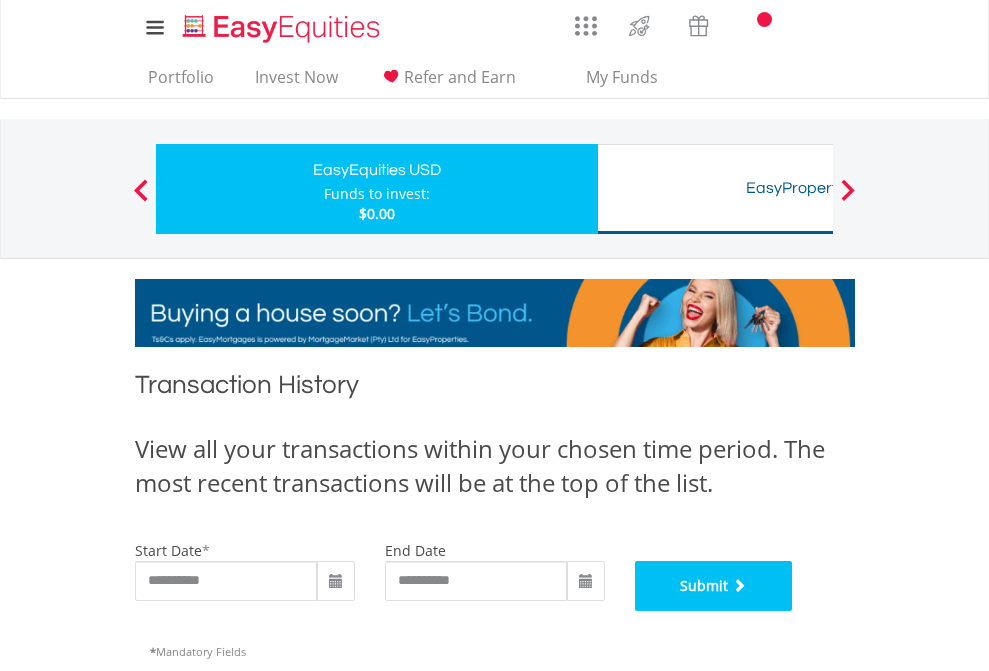click on "Submit" at bounding box center (714, 586) 